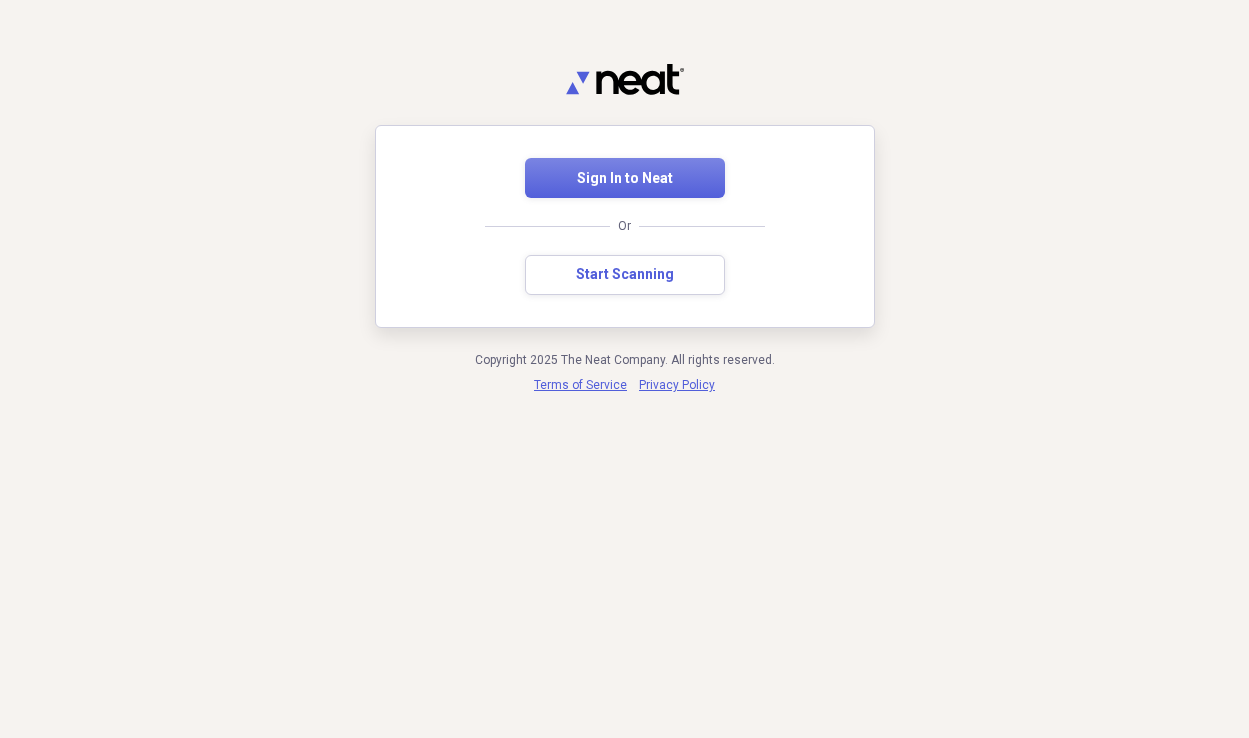 scroll, scrollTop: 0, scrollLeft: 0, axis: both 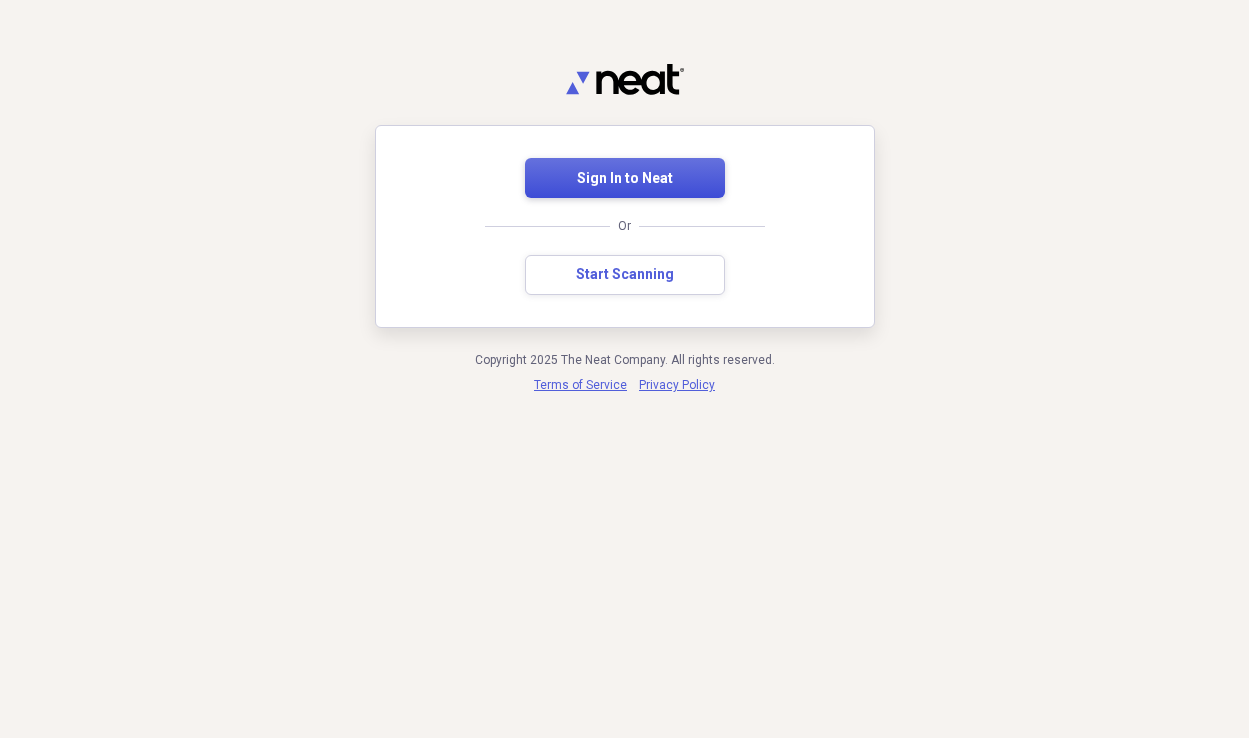 click on "Sign In to Neat" at bounding box center [625, 179] 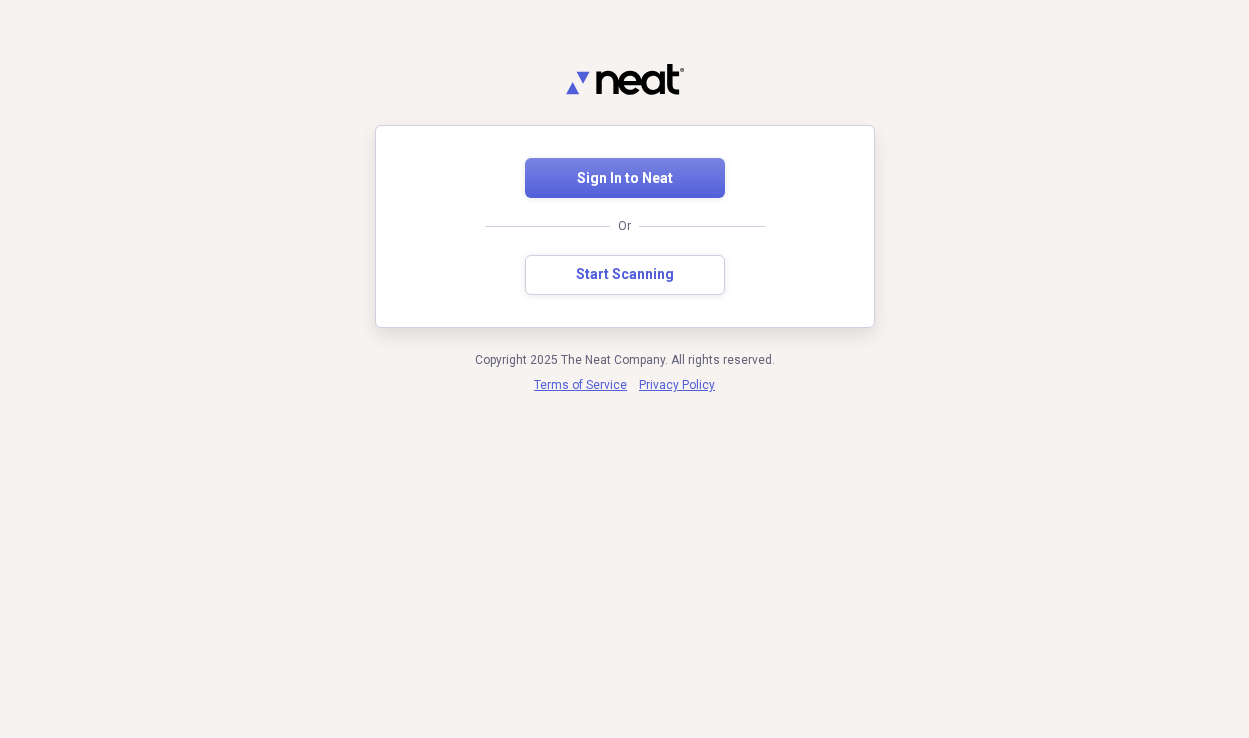 scroll, scrollTop: 0, scrollLeft: 0, axis: both 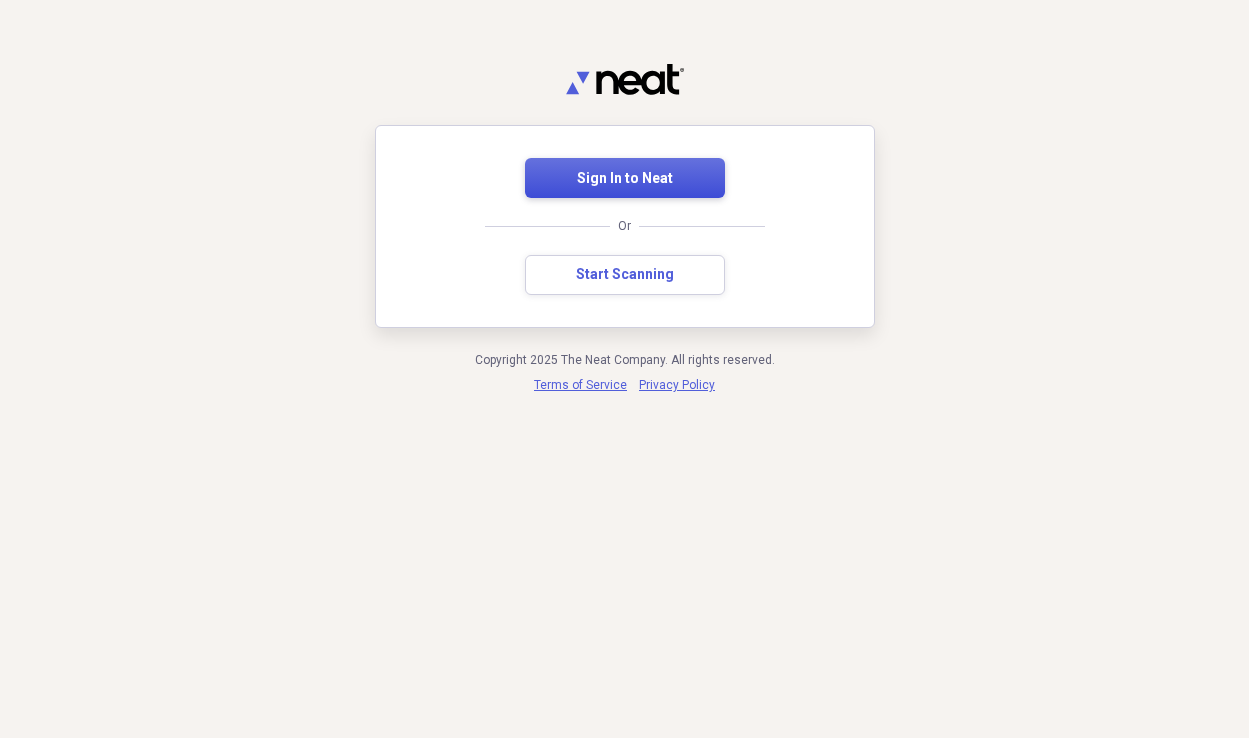 click on "Sign In to Neat" at bounding box center (625, 178) 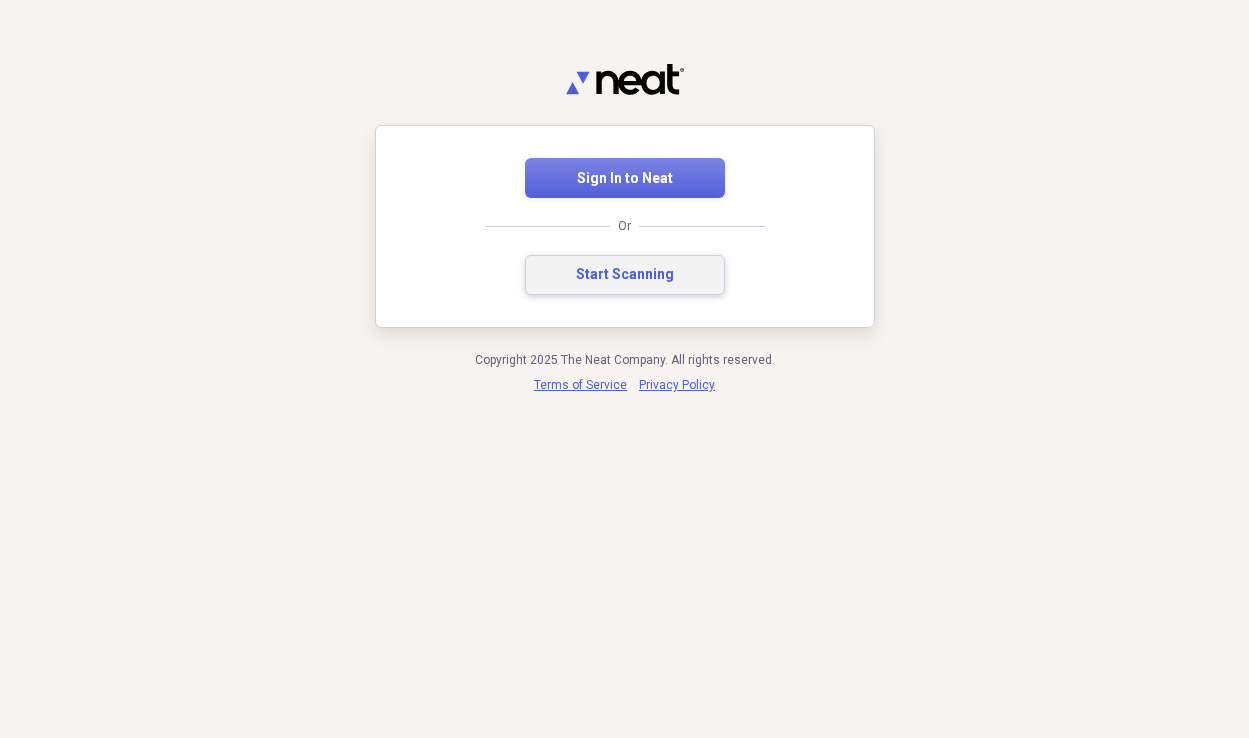 click on "Start Scanning" at bounding box center [625, 275] 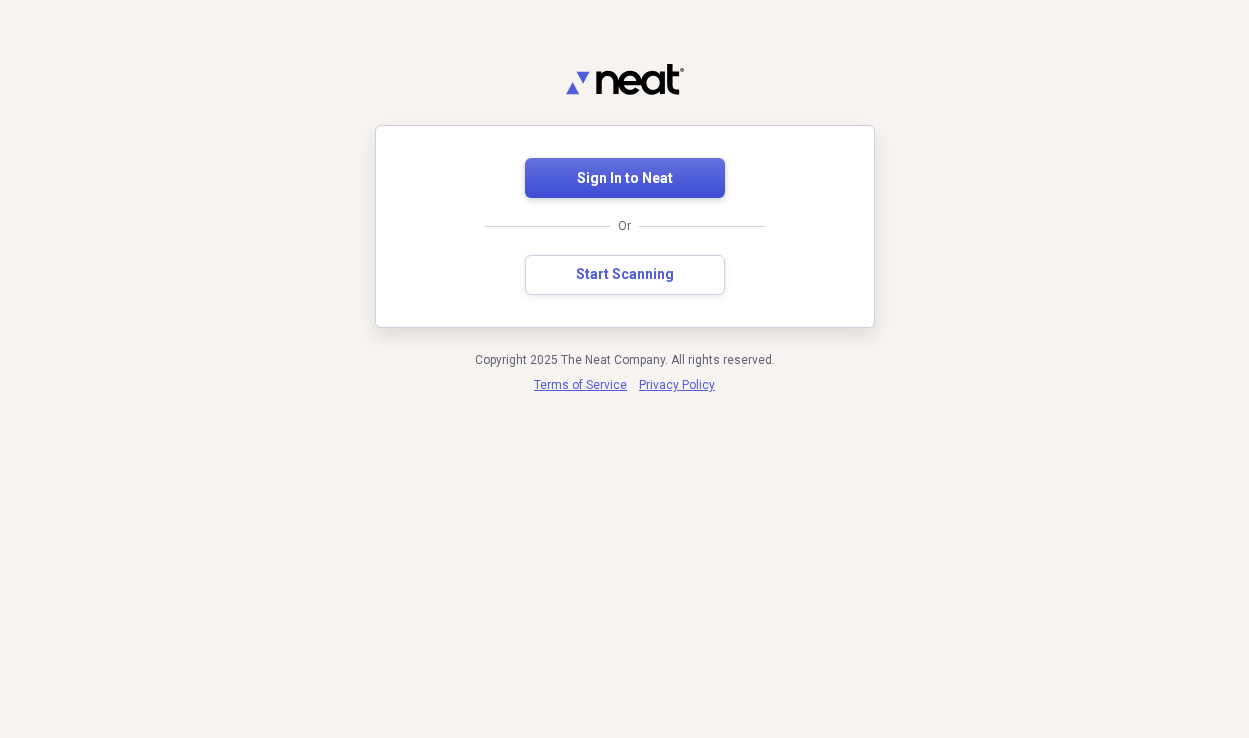 click on "Sign In to Neat" at bounding box center (625, 179) 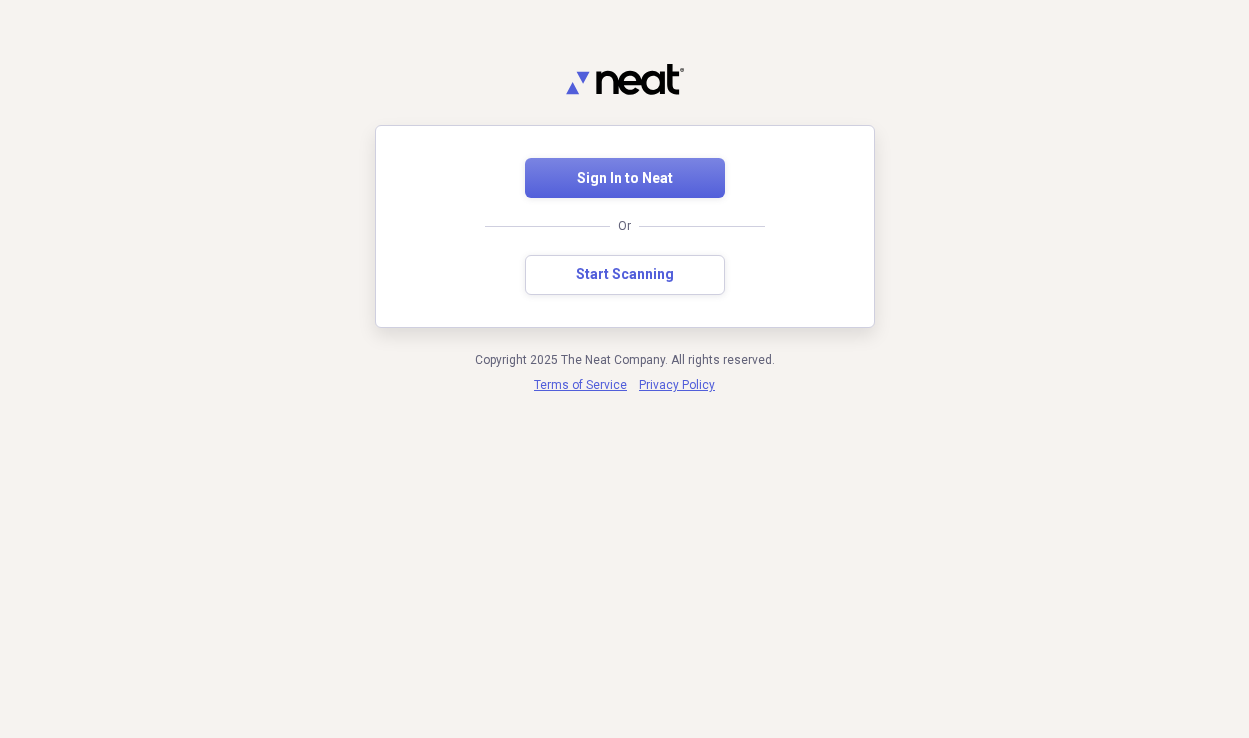 scroll, scrollTop: 0, scrollLeft: 0, axis: both 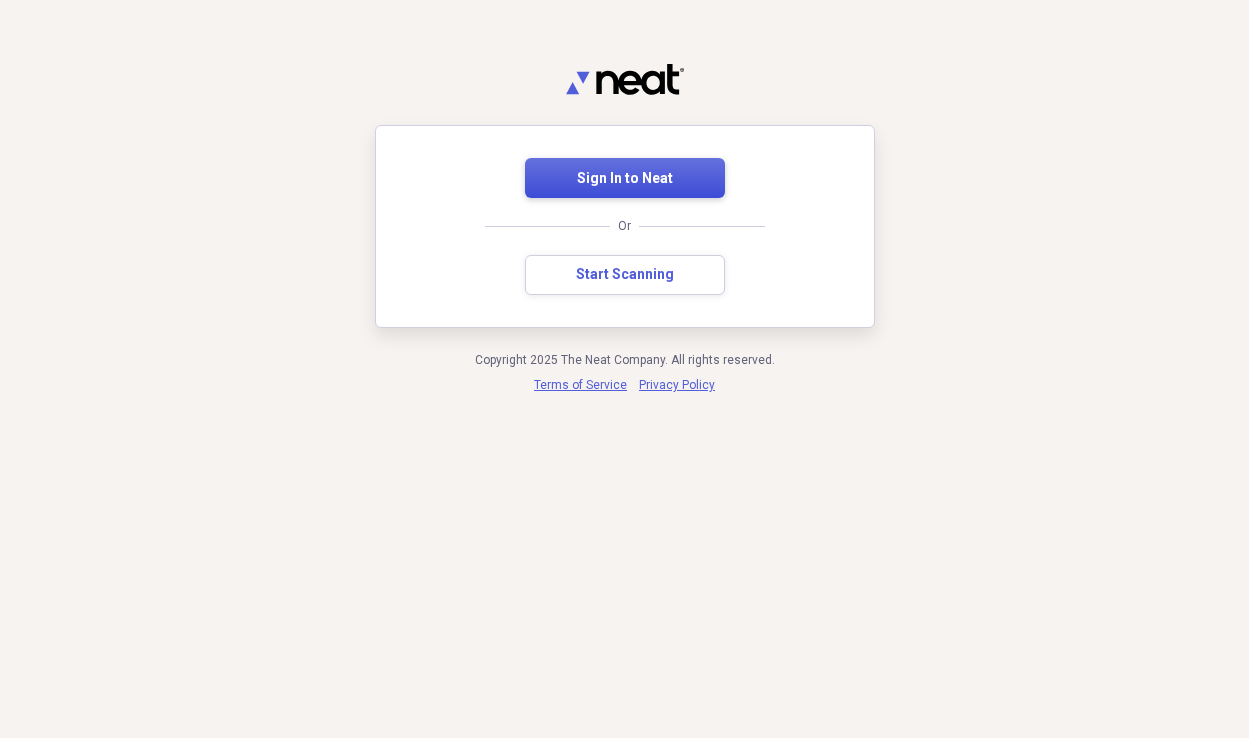 click on "Sign In to Neat" at bounding box center [625, 179] 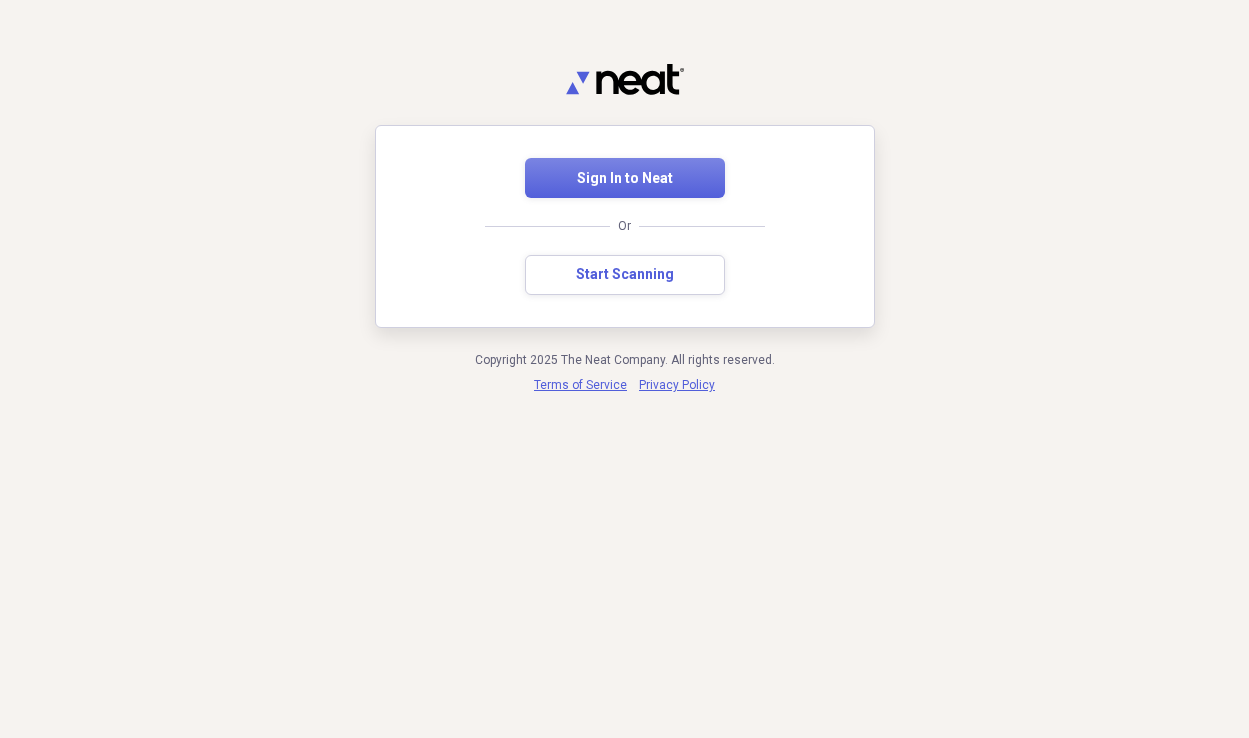scroll, scrollTop: 0, scrollLeft: 0, axis: both 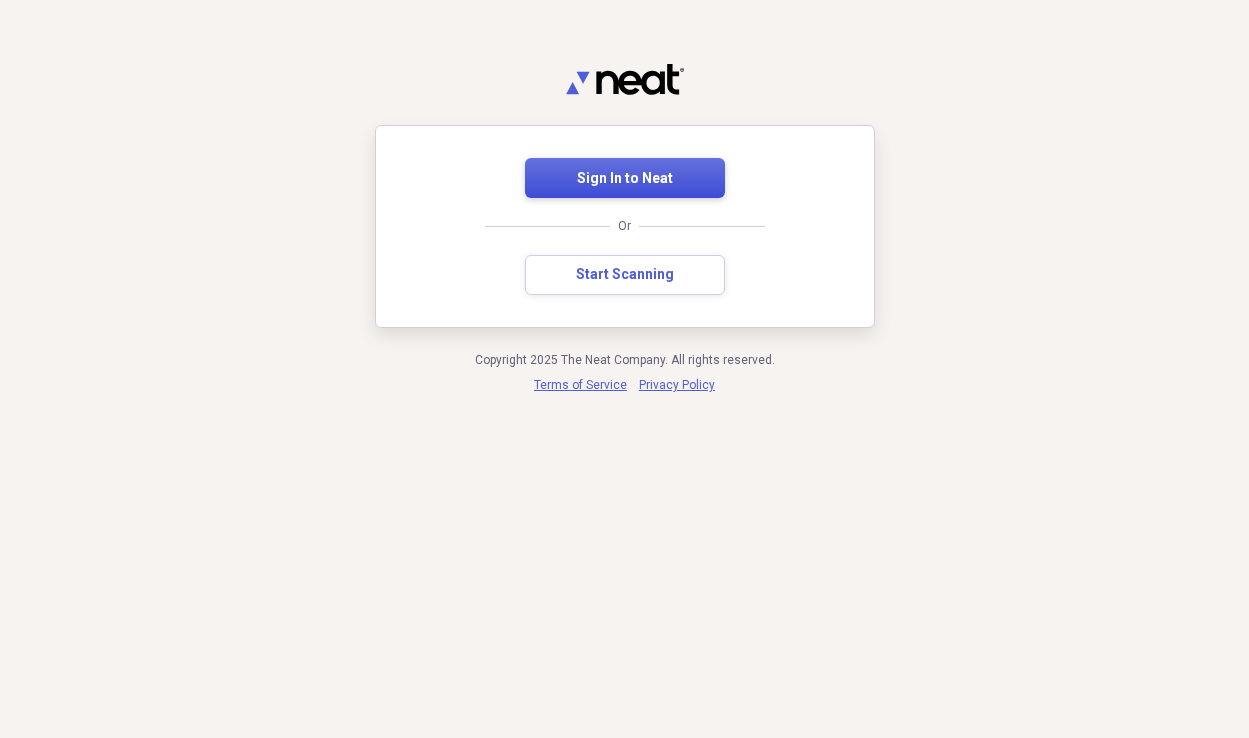 click on "Sign In to Neat" at bounding box center (625, 179) 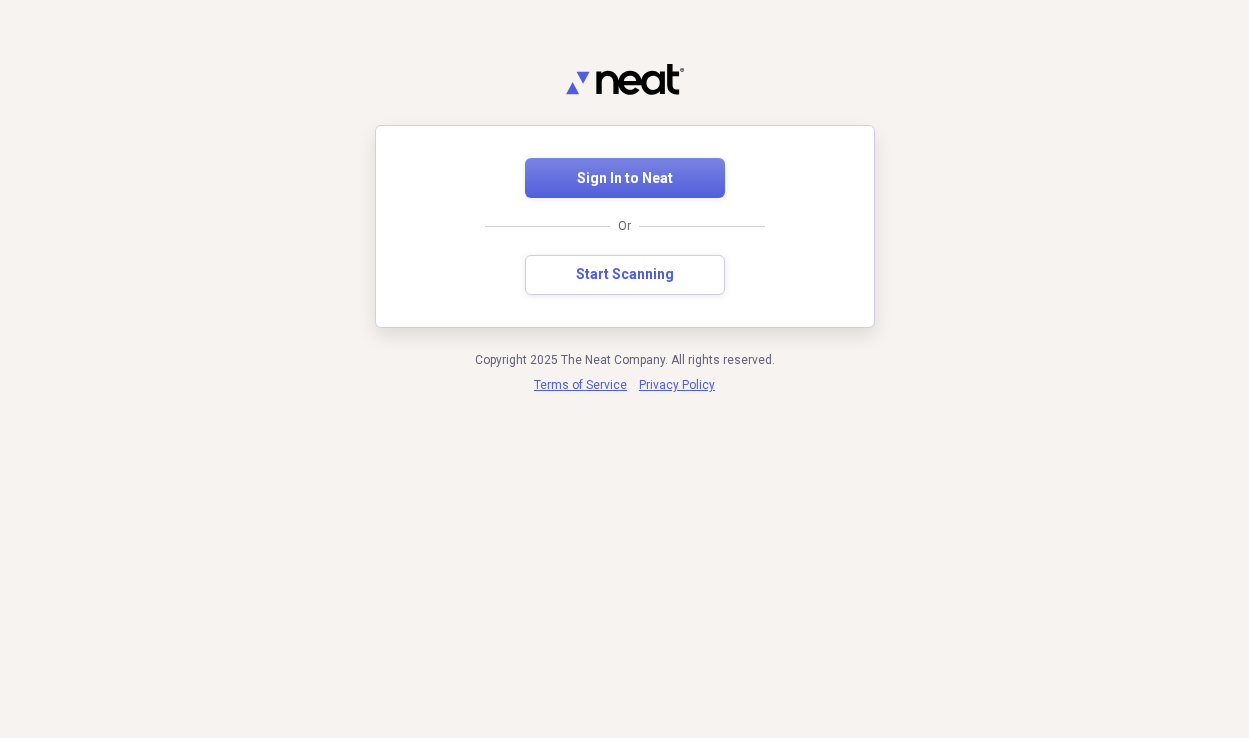 scroll, scrollTop: 0, scrollLeft: 0, axis: both 